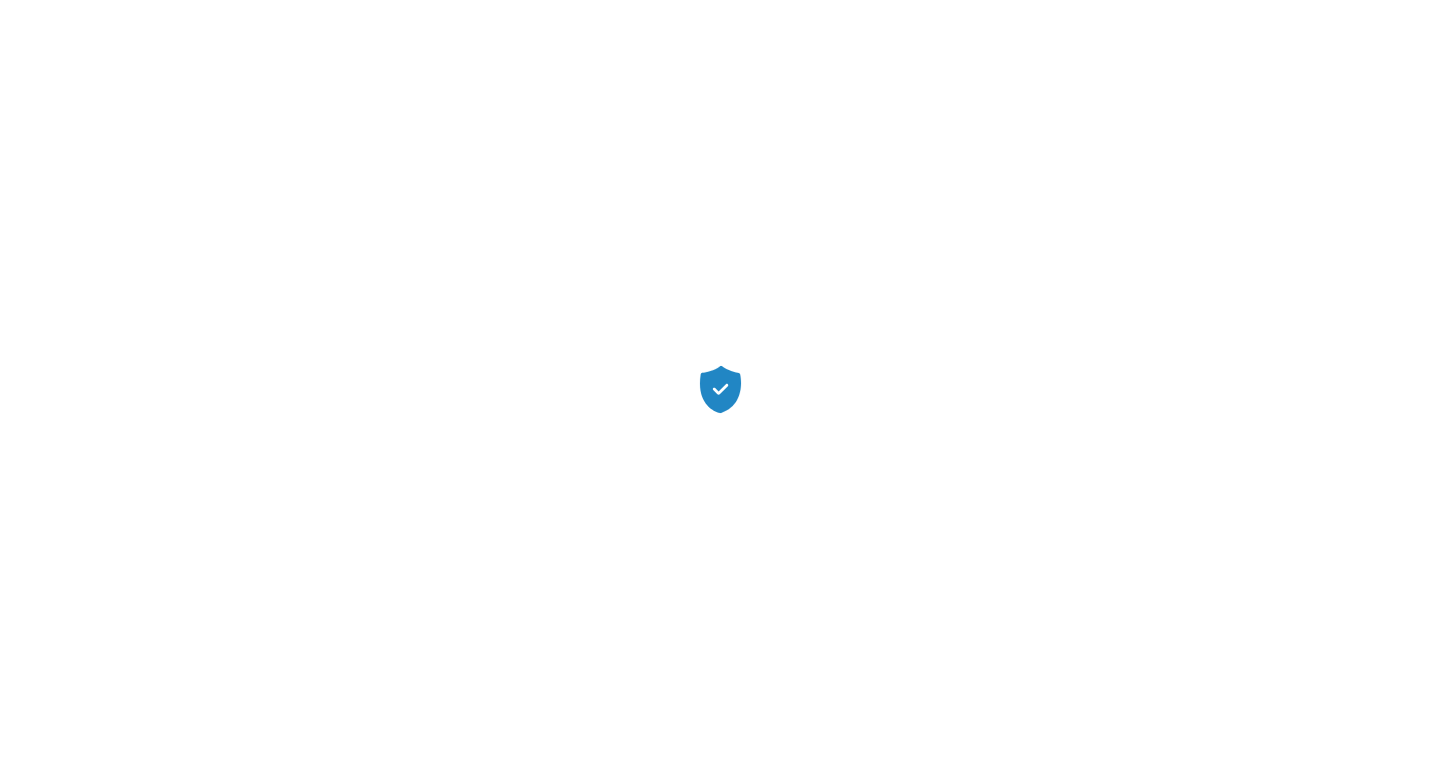 scroll, scrollTop: 0, scrollLeft: 0, axis: both 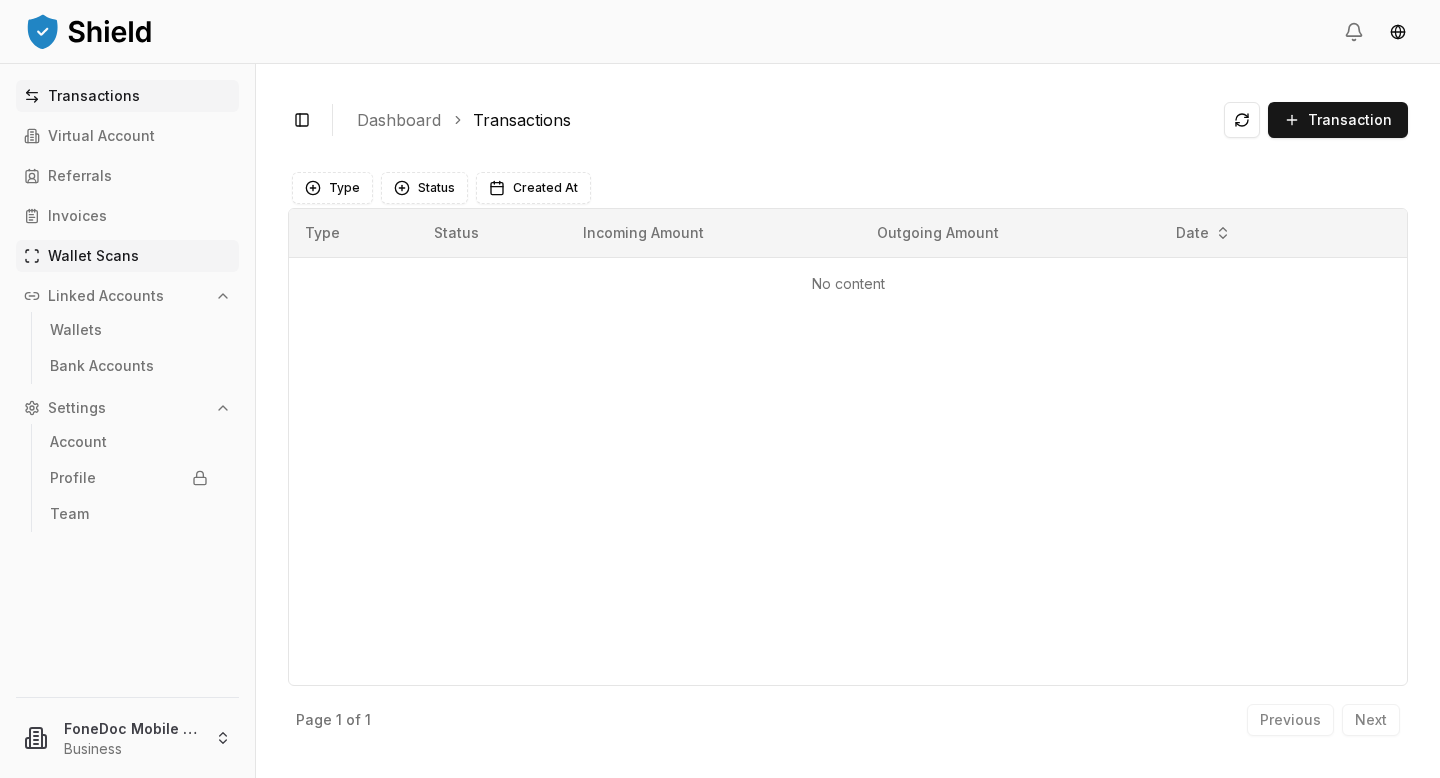 click on "Wallet Scans" at bounding box center [93, 256] 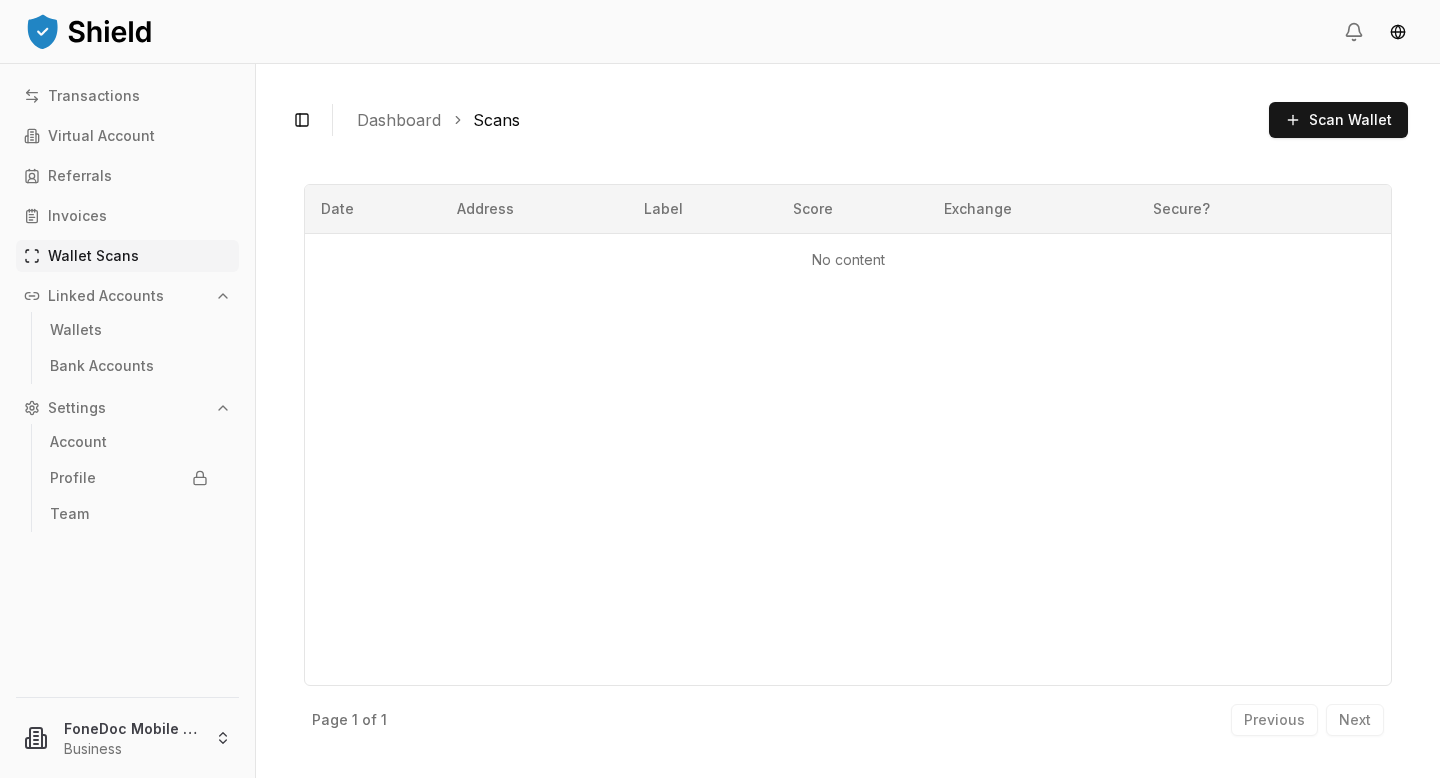 click on "Linked Accounts" at bounding box center (127, 296) 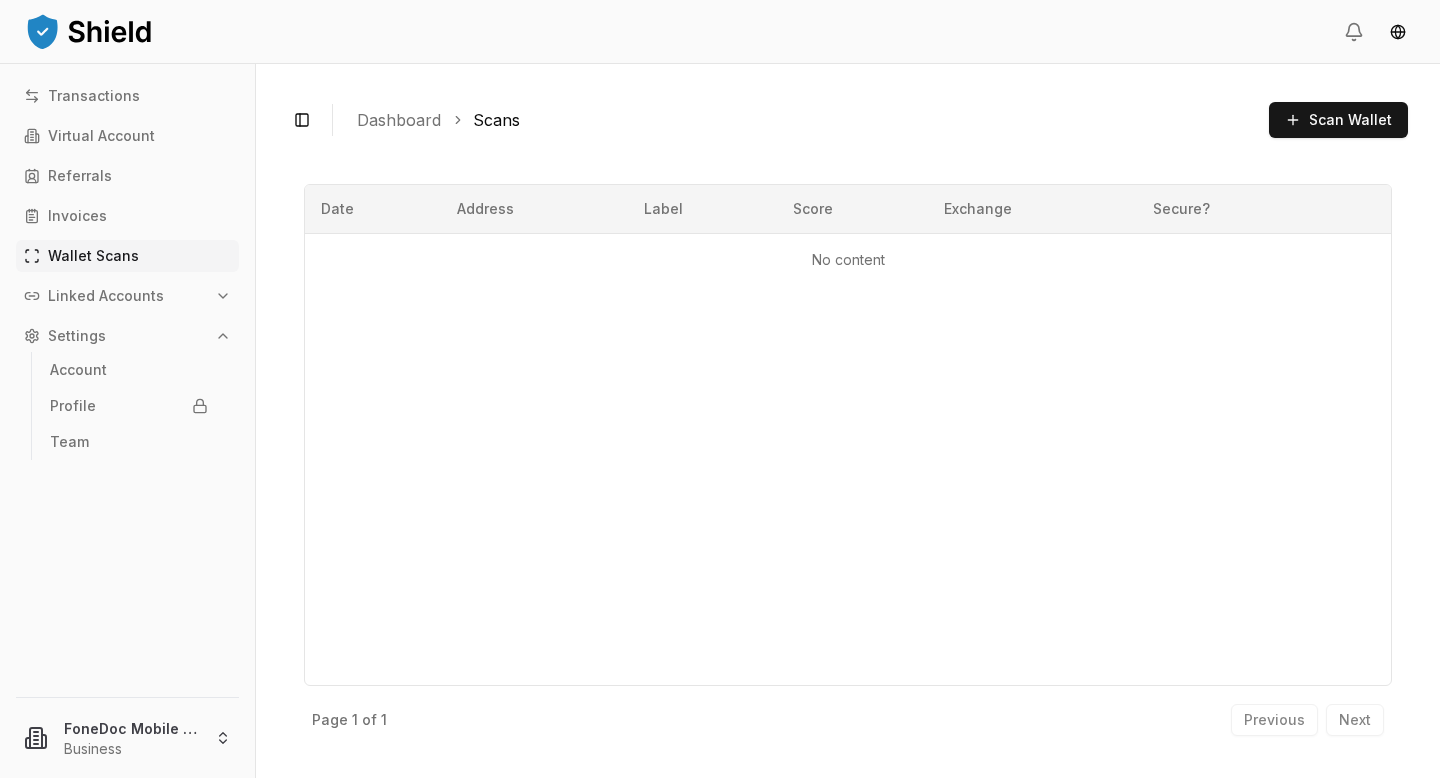click on "Linked Accounts" at bounding box center (106, 296) 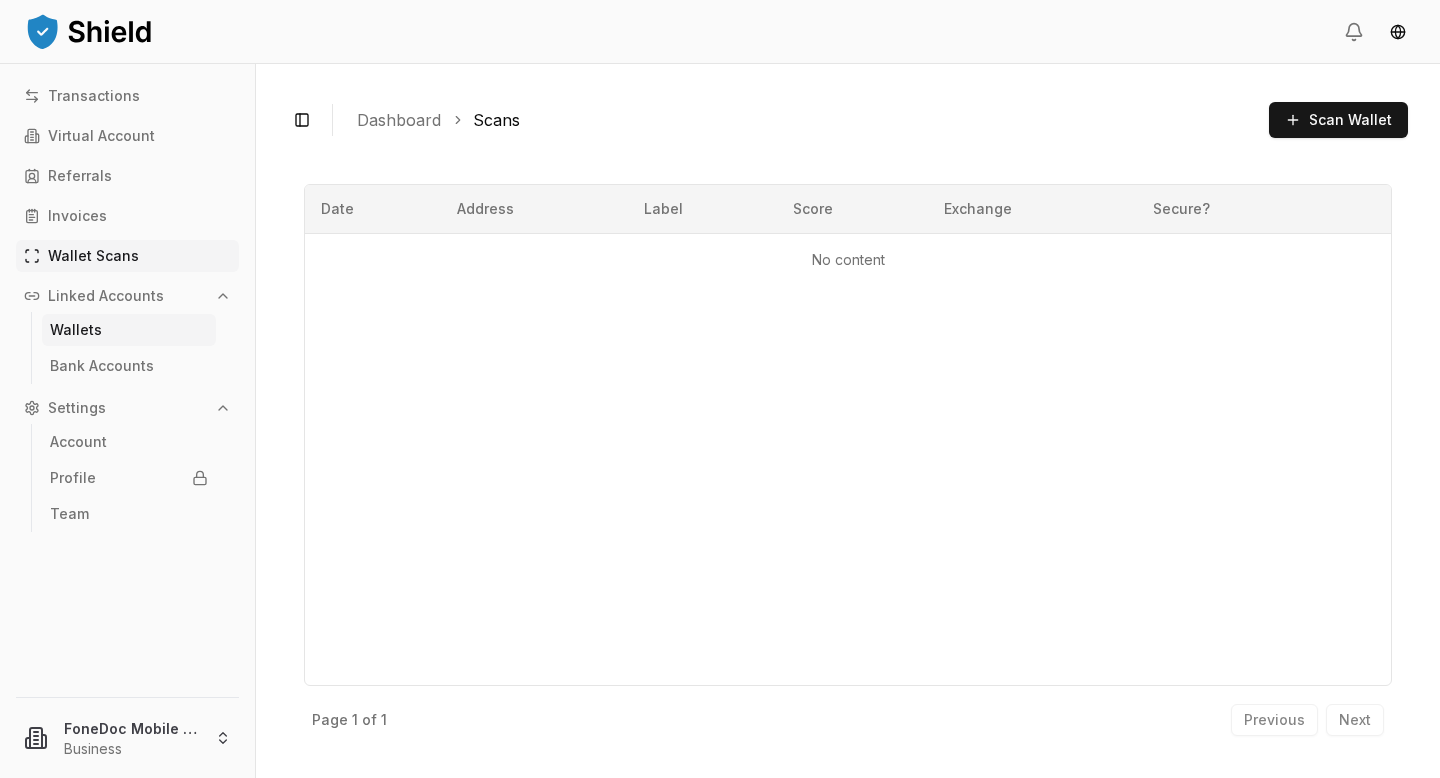 click on "Wallets" at bounding box center (129, 330) 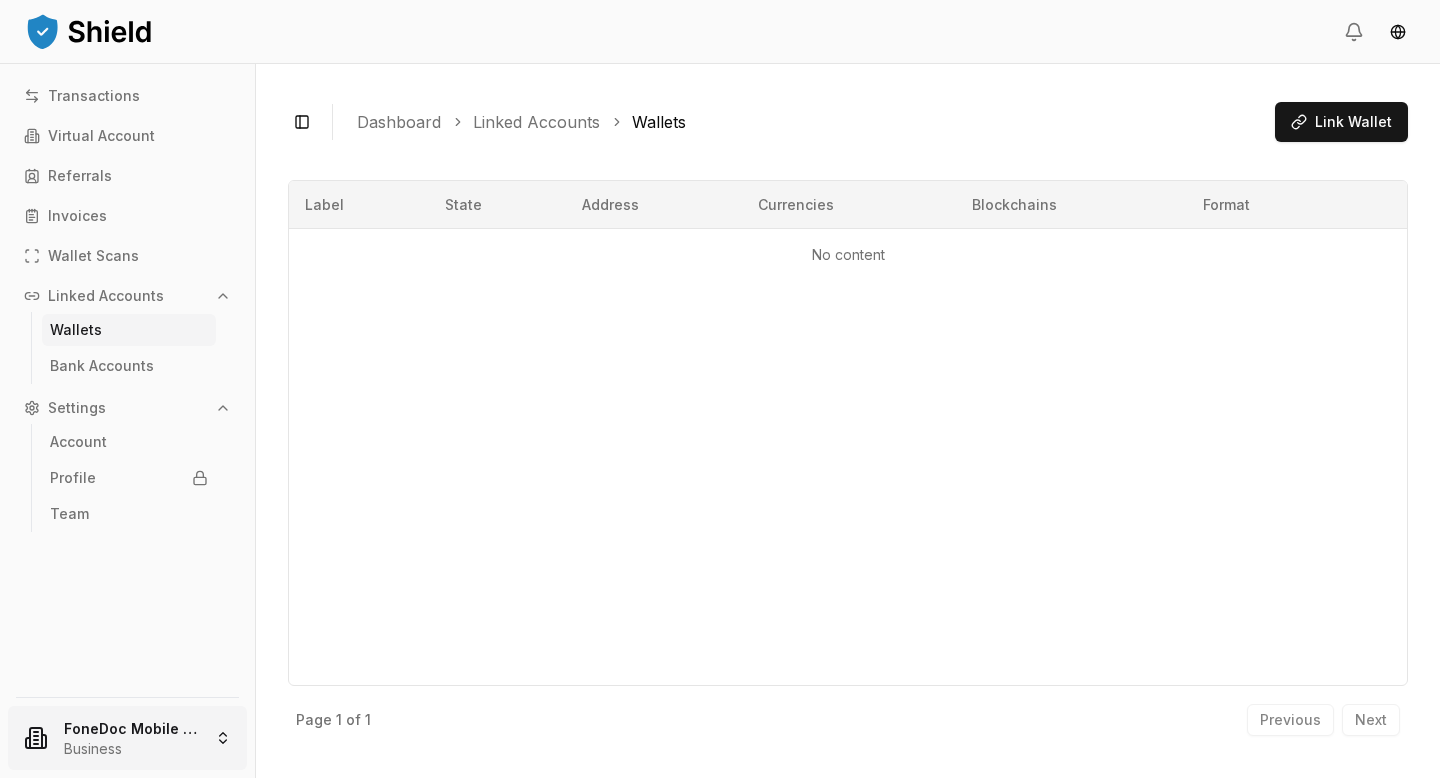 click on "Transactions Virtual Account Referrals Invoices Wallet Scans Linked Accounts Wallets Bank Accounts Settings Account Profile Team FoneDoc Mobile LLC Business Toggle Sidebar Dashboard Linked Accounts Wallets Link Wallet No content Label State Address Currencies Blockchains Format No content Page 1 of 1 Previous Next" at bounding box center [720, 389] 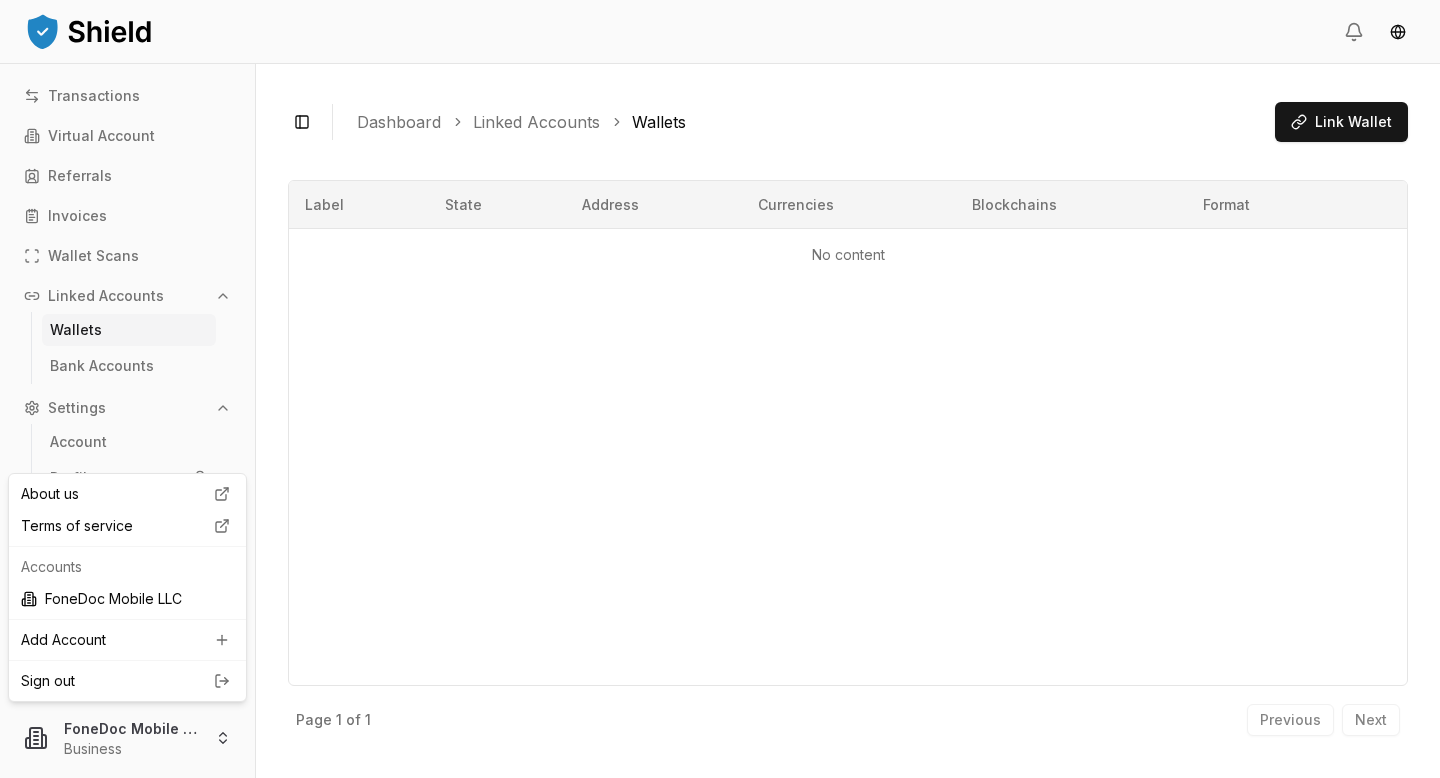 click on "Transactions Virtual Account Referrals Invoices Wallet Scans Linked Accounts Wallets Bank Accounts Settings Account Profile Team FoneDoc Mobile LLC Business Toggle Sidebar Dashboard Linked Accounts Wallets Link Wallet No content Label State Address Currencies Blockchains Format No content Page 1 of 1 Previous Next About us Terms of service Accounts FoneDoc Mobile LLC Add Account Sign out" at bounding box center (720, 389) 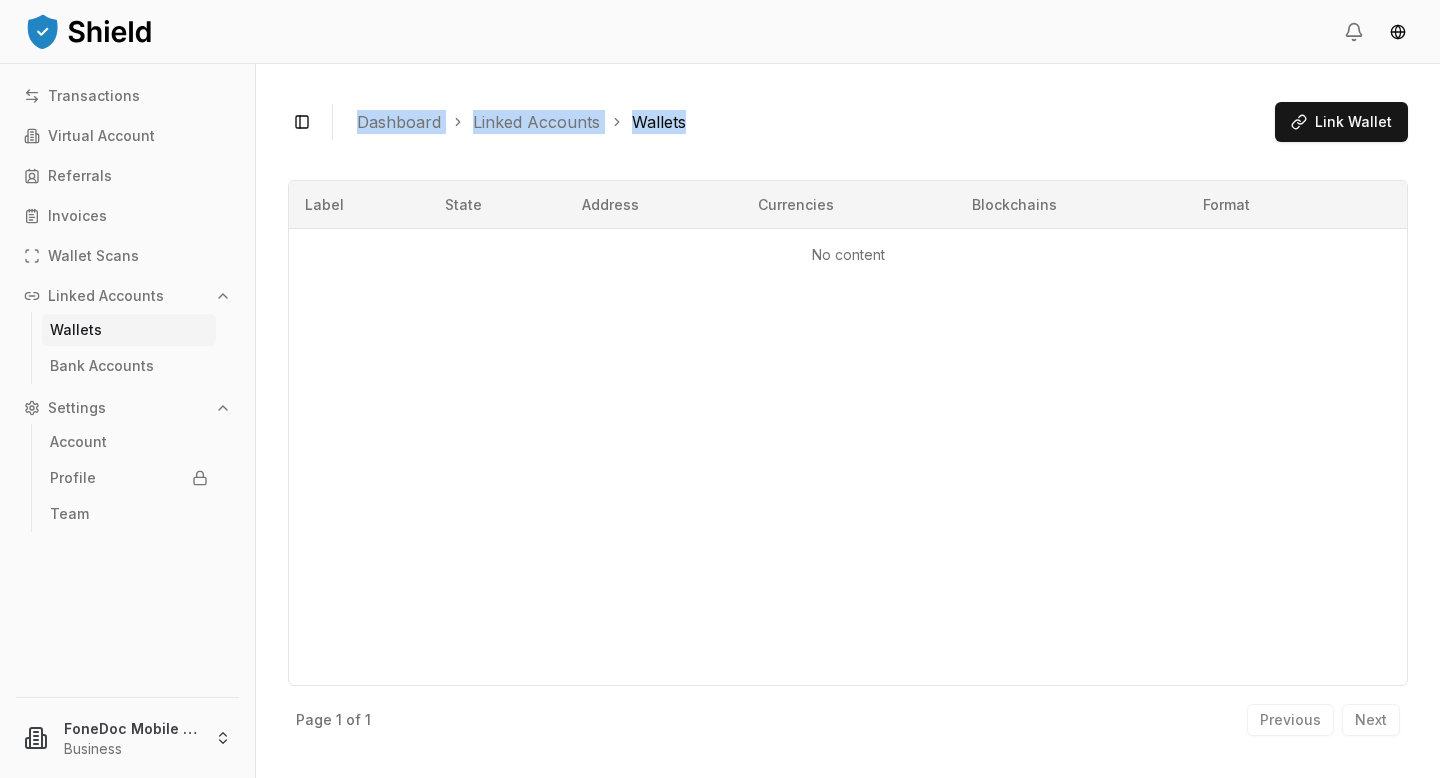 drag, startPoint x: 278, startPoint y: 97, endPoint x: 690, endPoint y: 133, distance: 413.56982 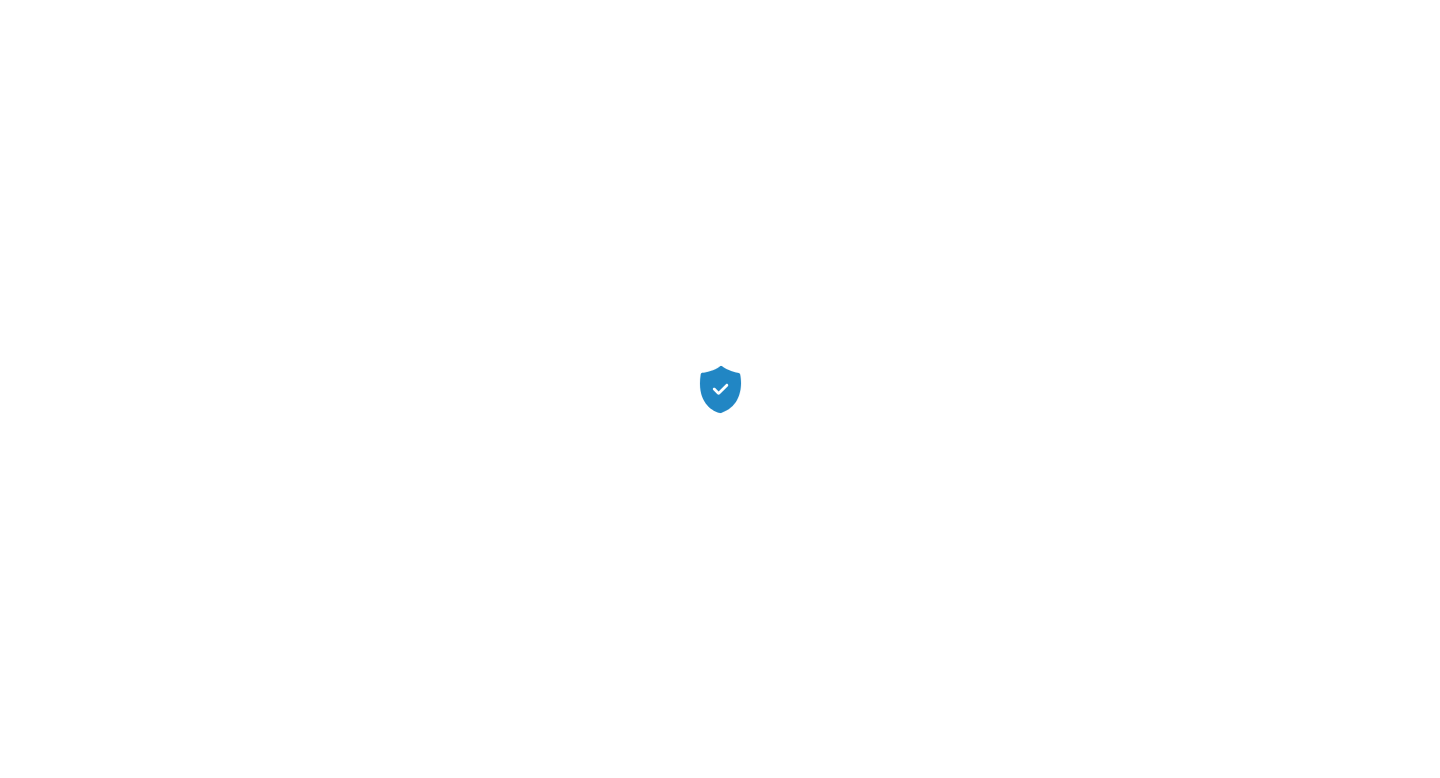 scroll, scrollTop: 0, scrollLeft: 0, axis: both 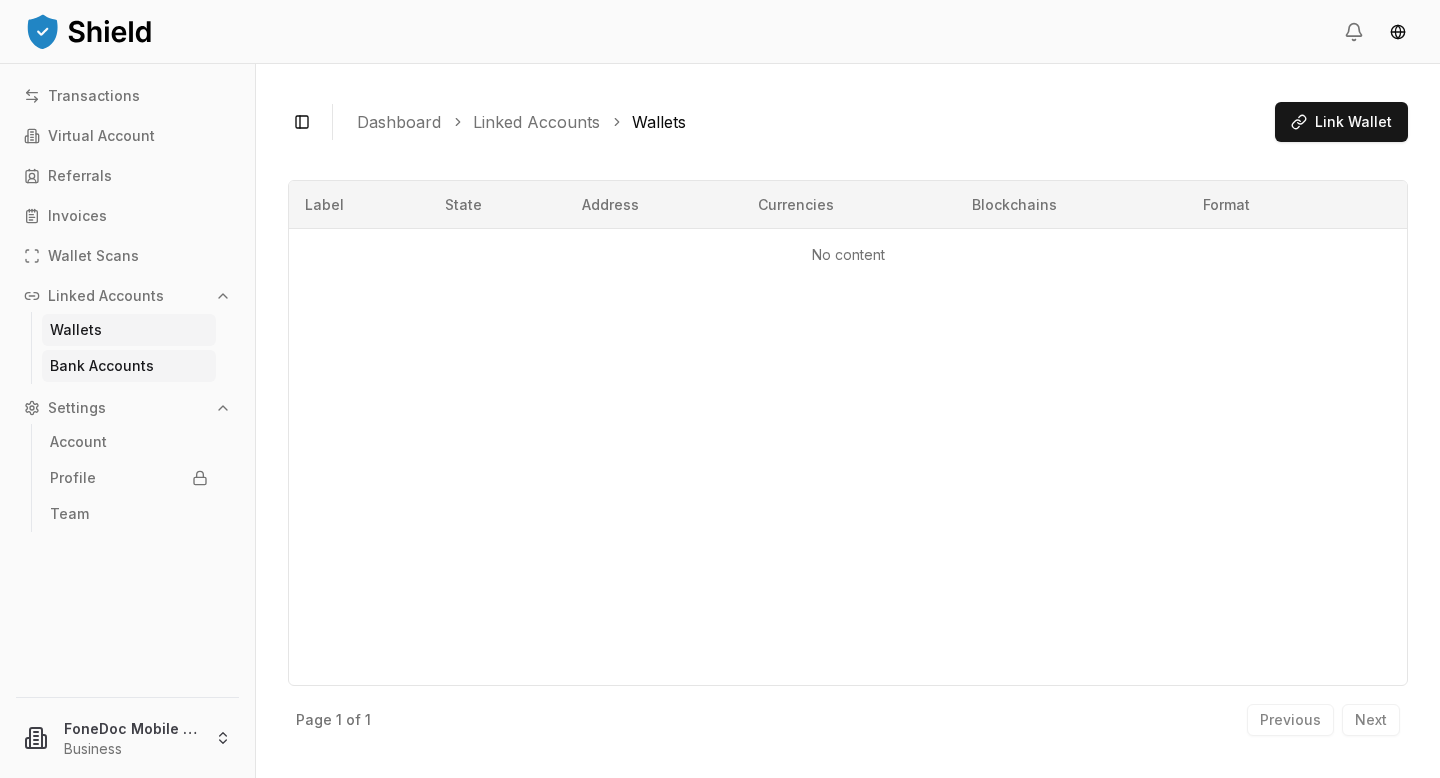click on "Bank Accounts" at bounding box center (129, 366) 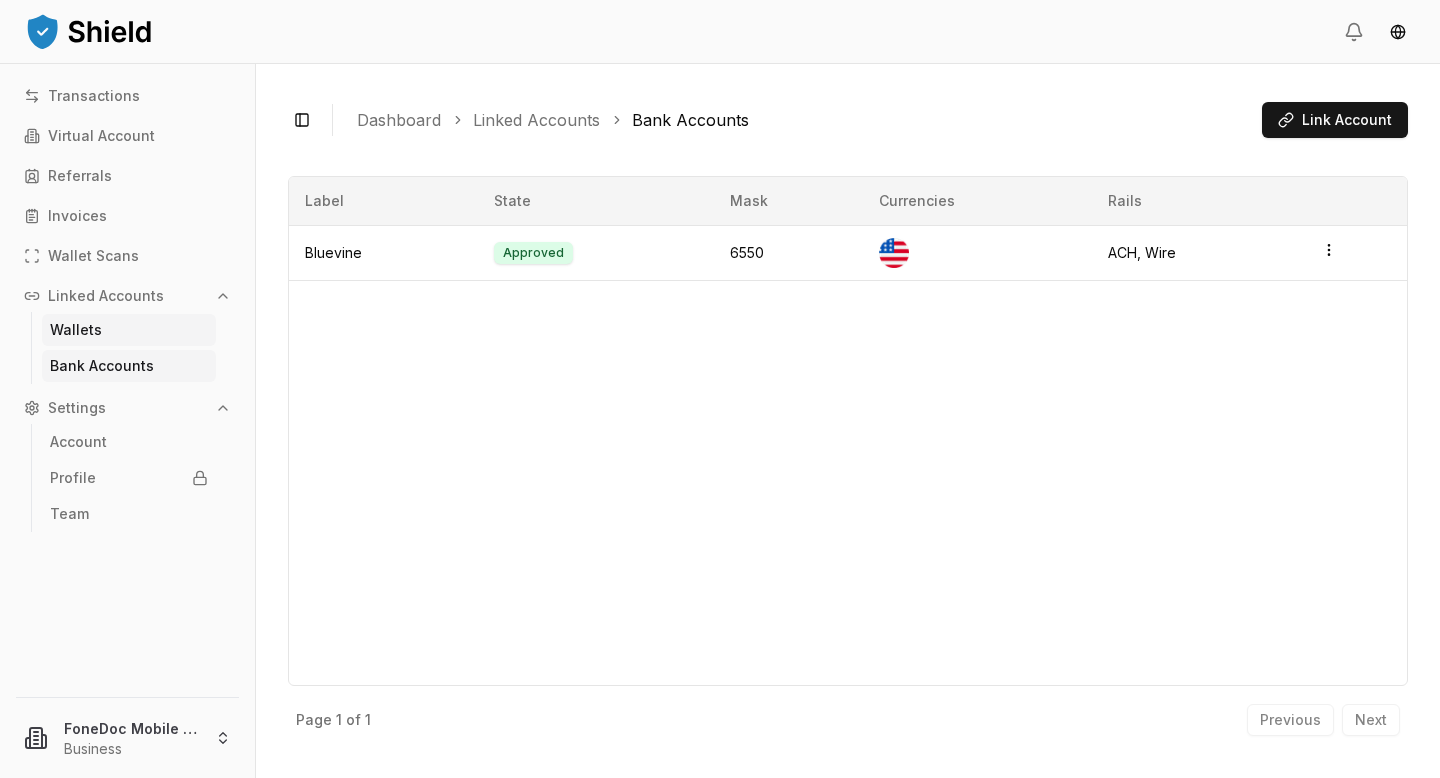 click on "Wallets" at bounding box center (129, 330) 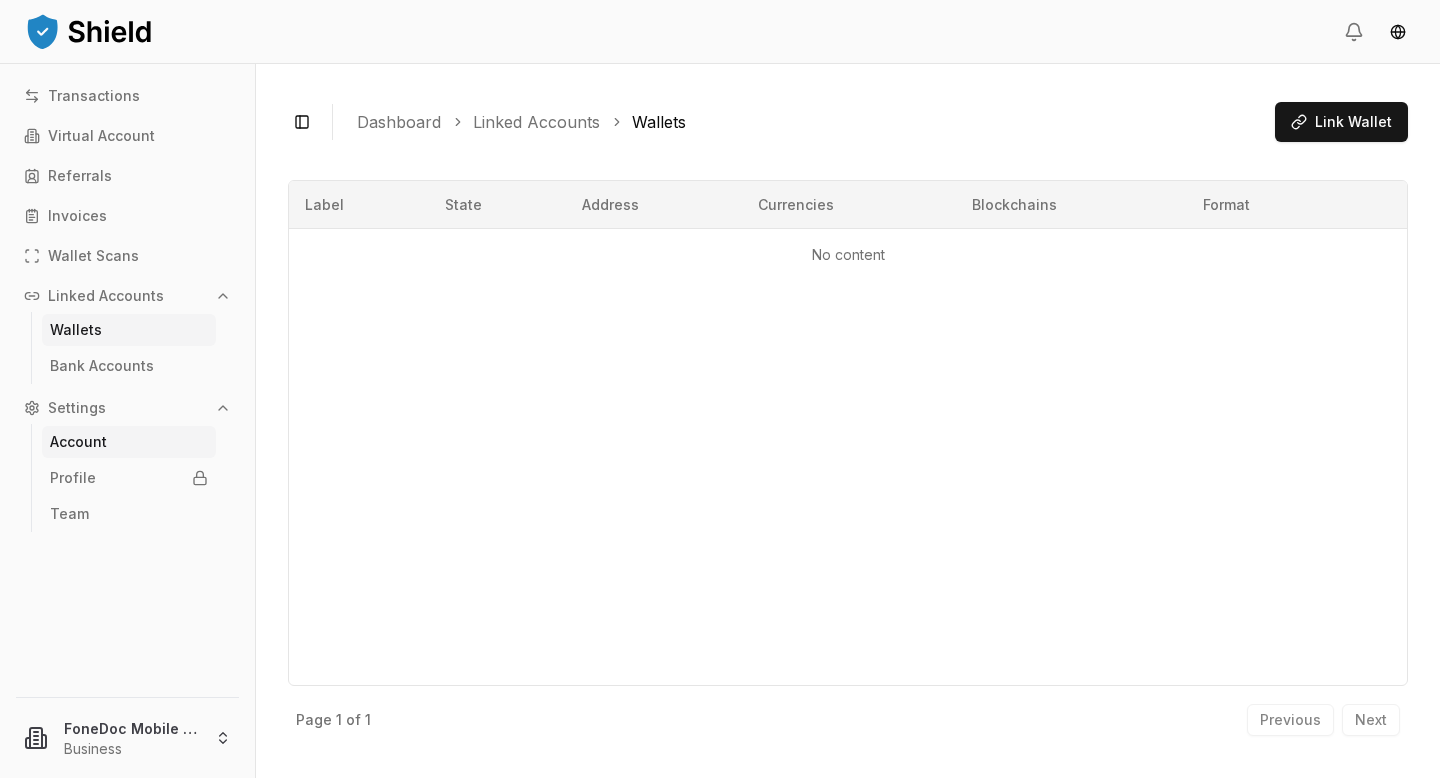 click on "Account" at bounding box center (78, 442) 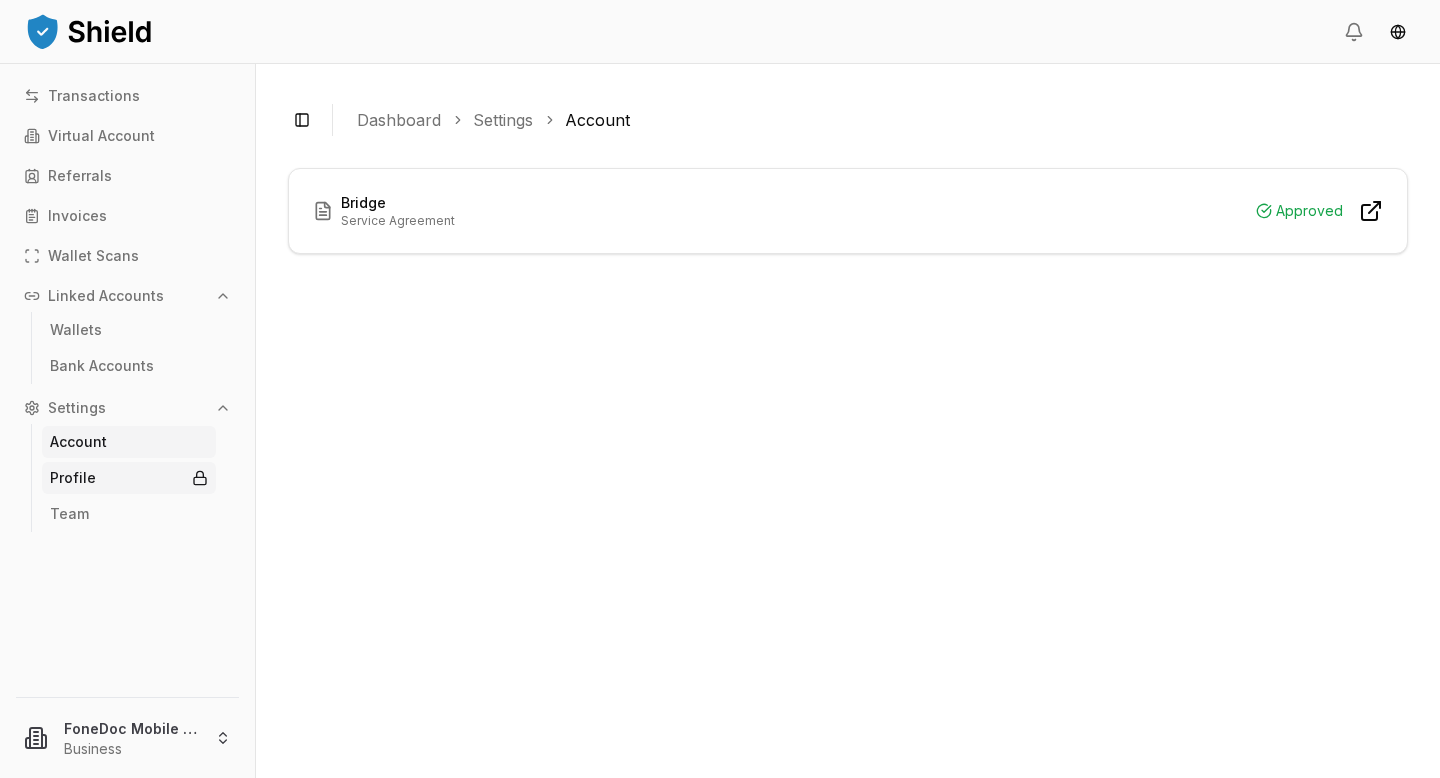click on "Profile" at bounding box center [73, 478] 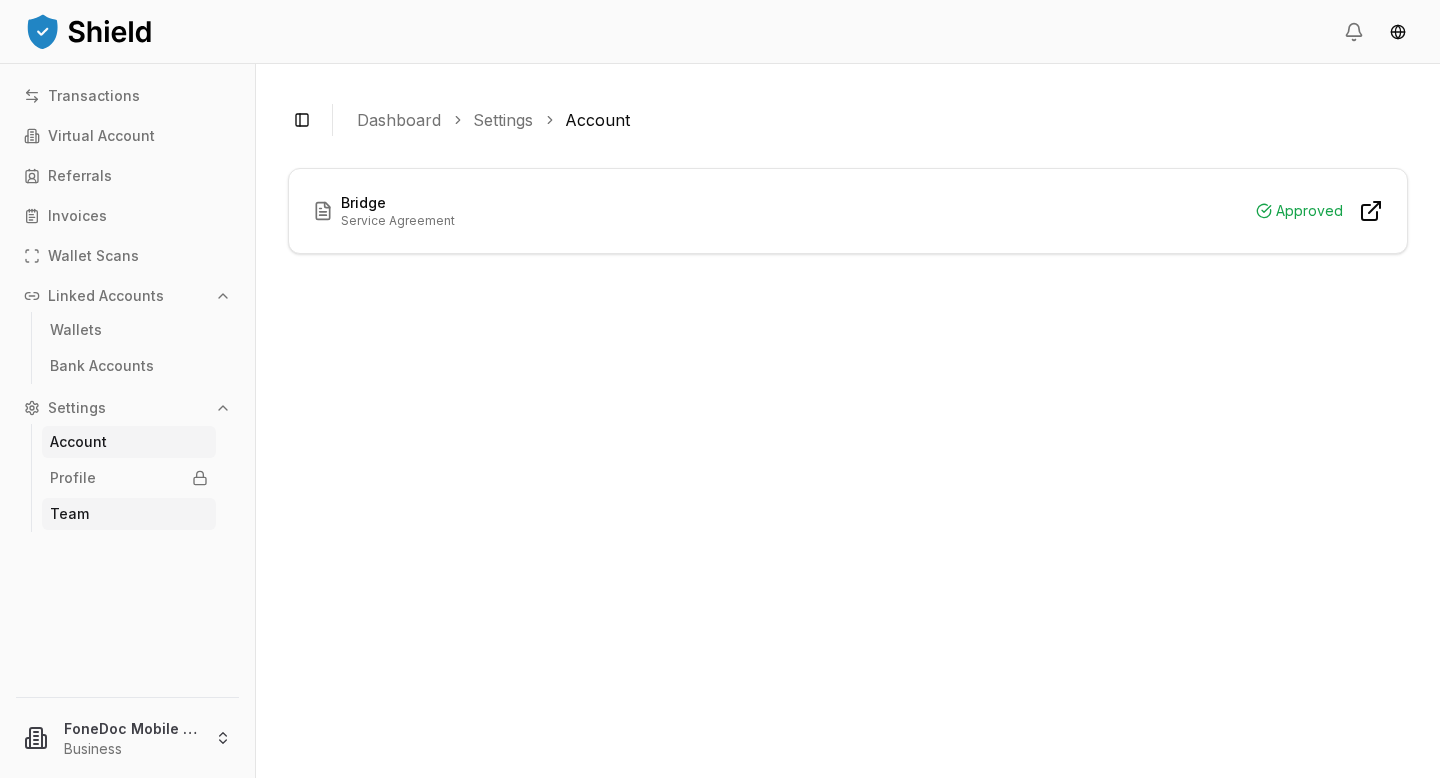 click on "Team" at bounding box center [129, 514] 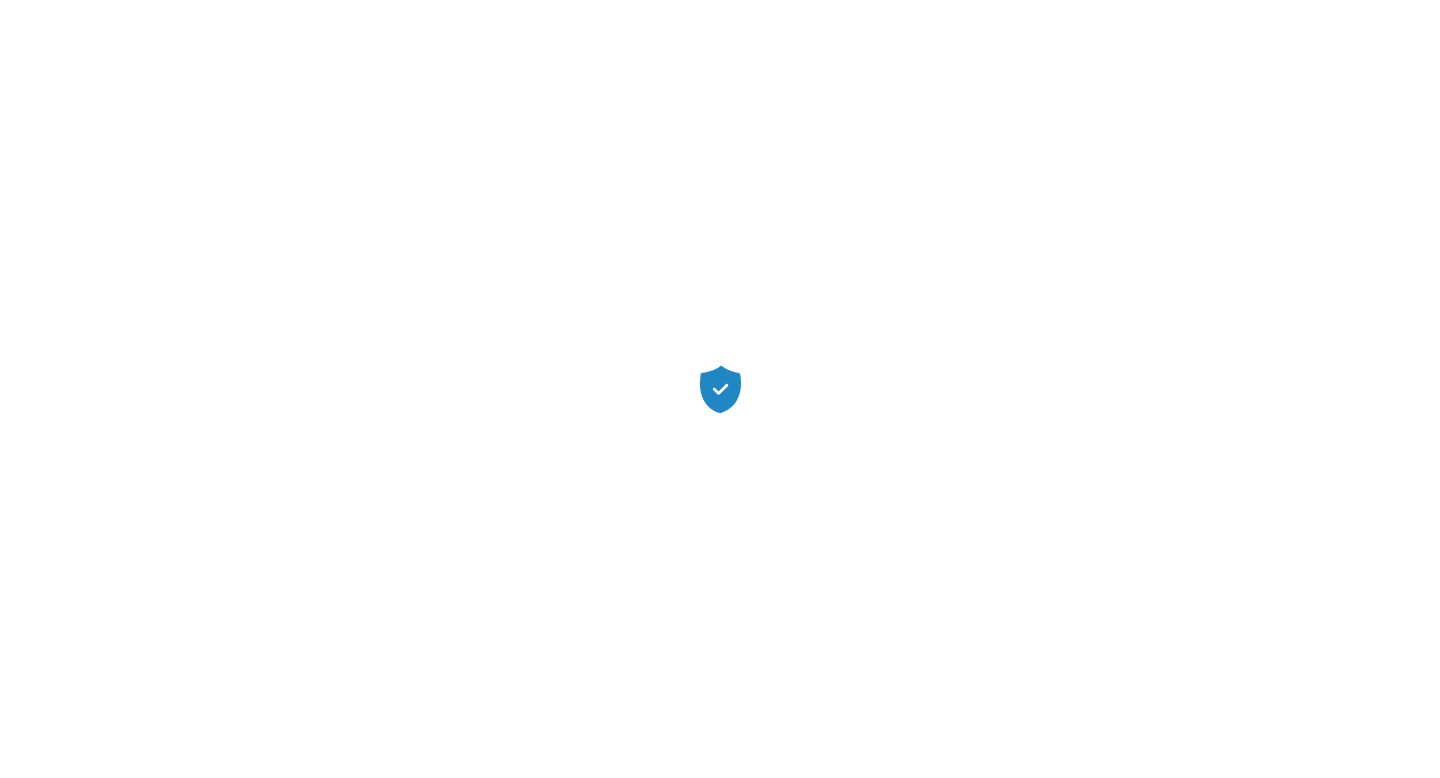 scroll, scrollTop: 0, scrollLeft: 0, axis: both 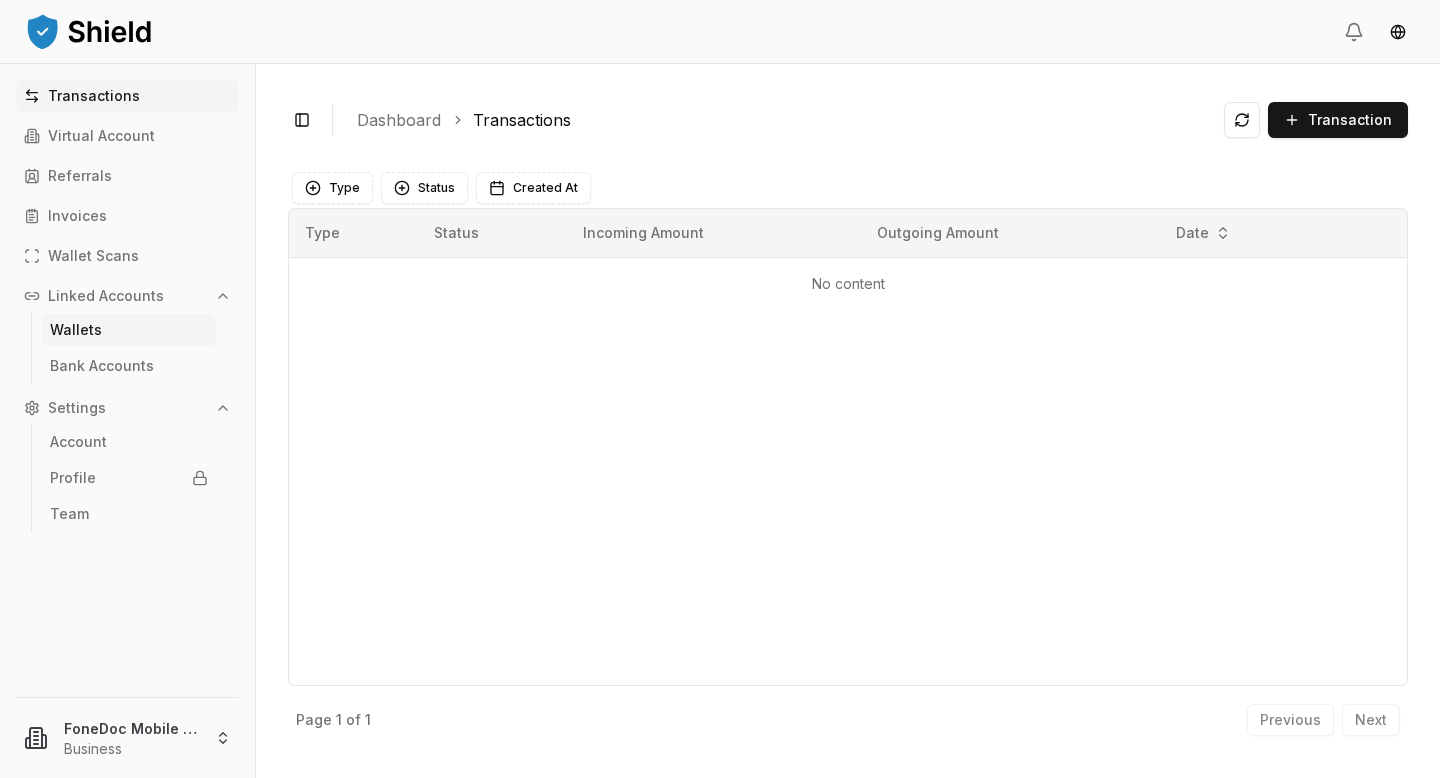 click on "Wallets" at bounding box center (76, 330) 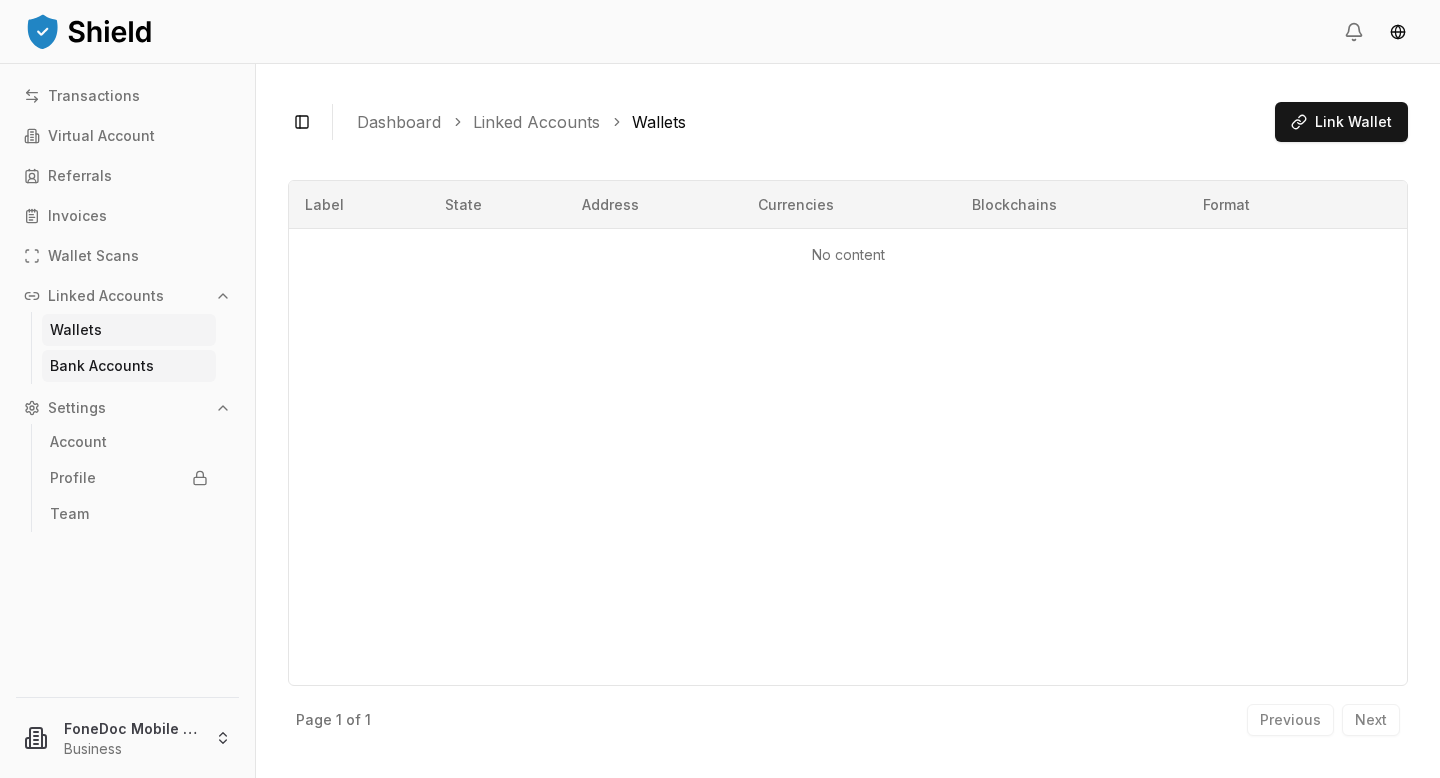 click on "Bank Accounts" at bounding box center (102, 366) 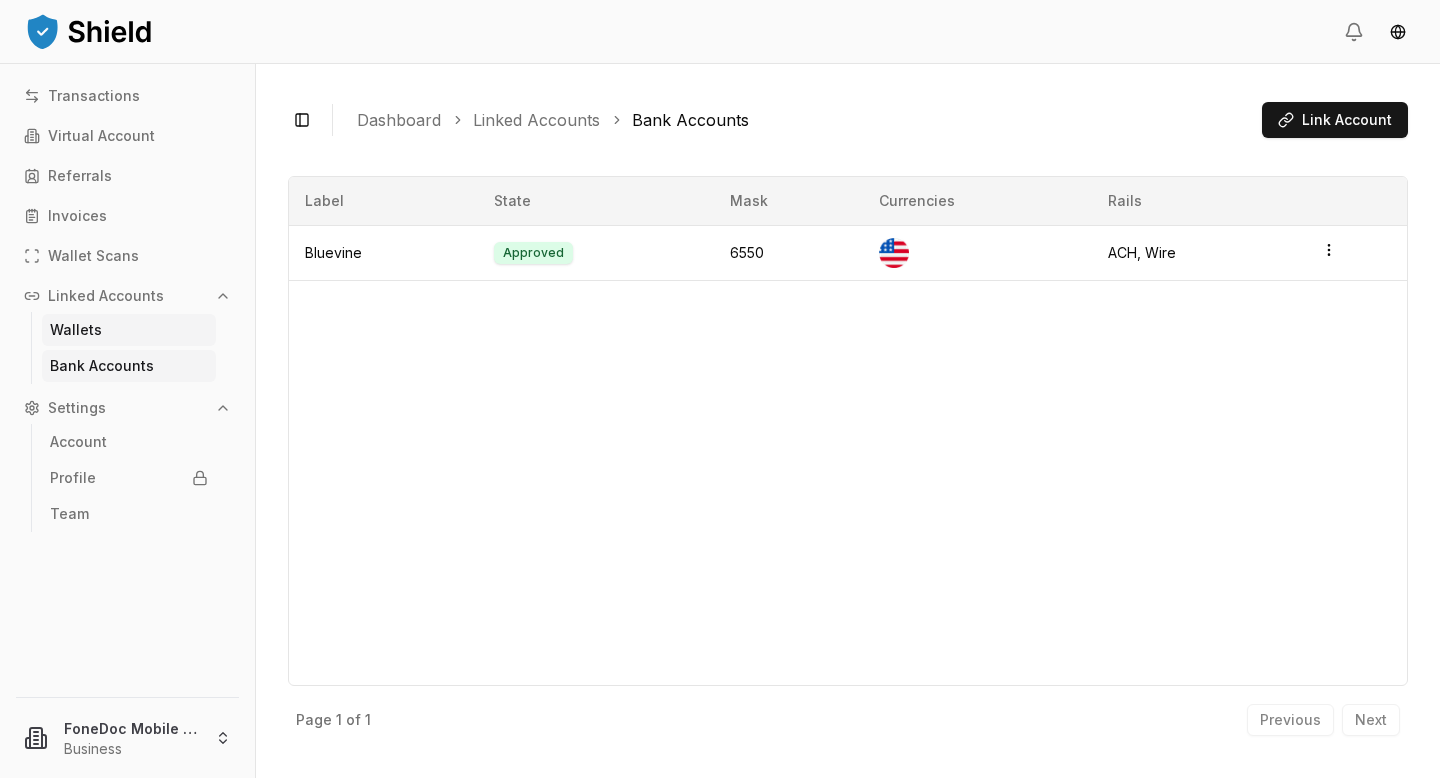 click on "Wallets" at bounding box center (129, 330) 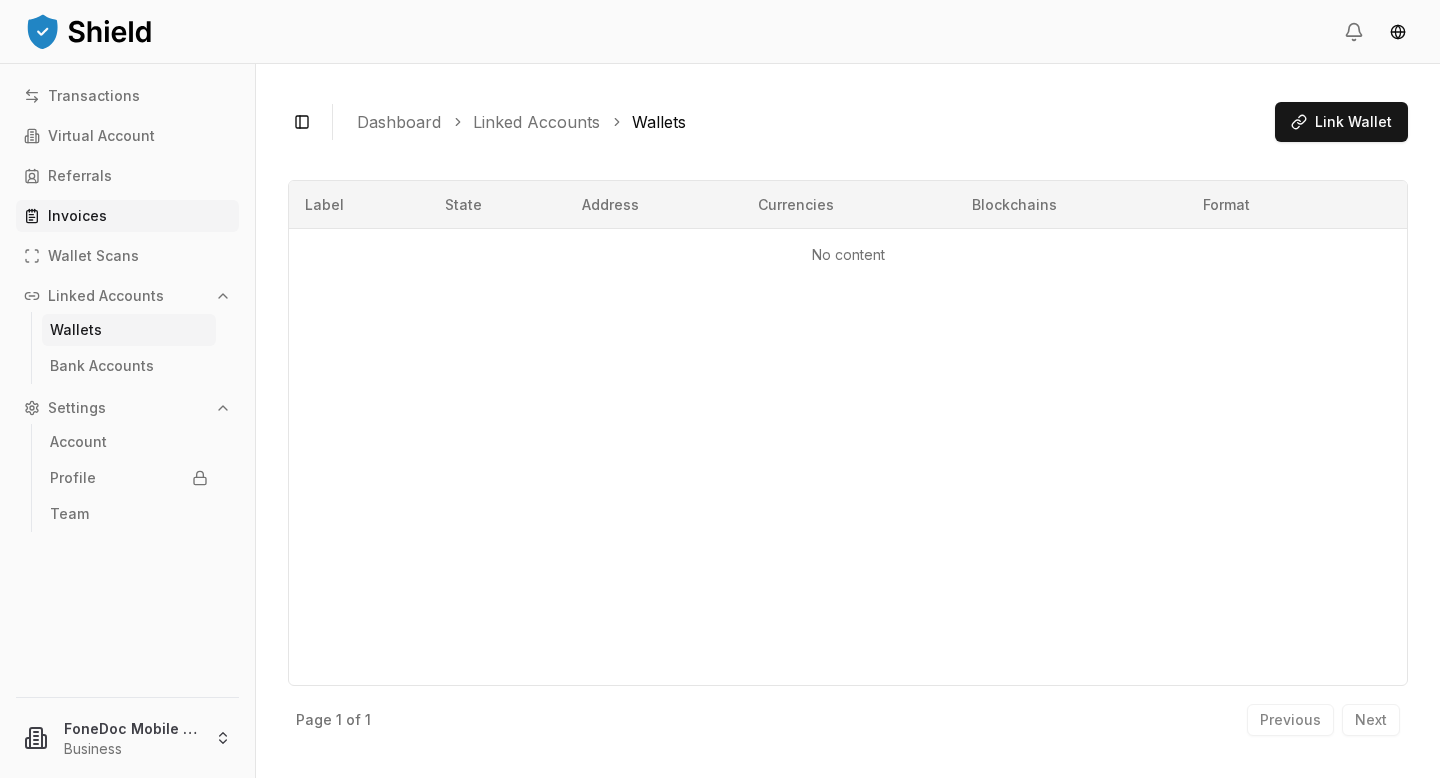 click on "Invoices" at bounding box center [77, 216] 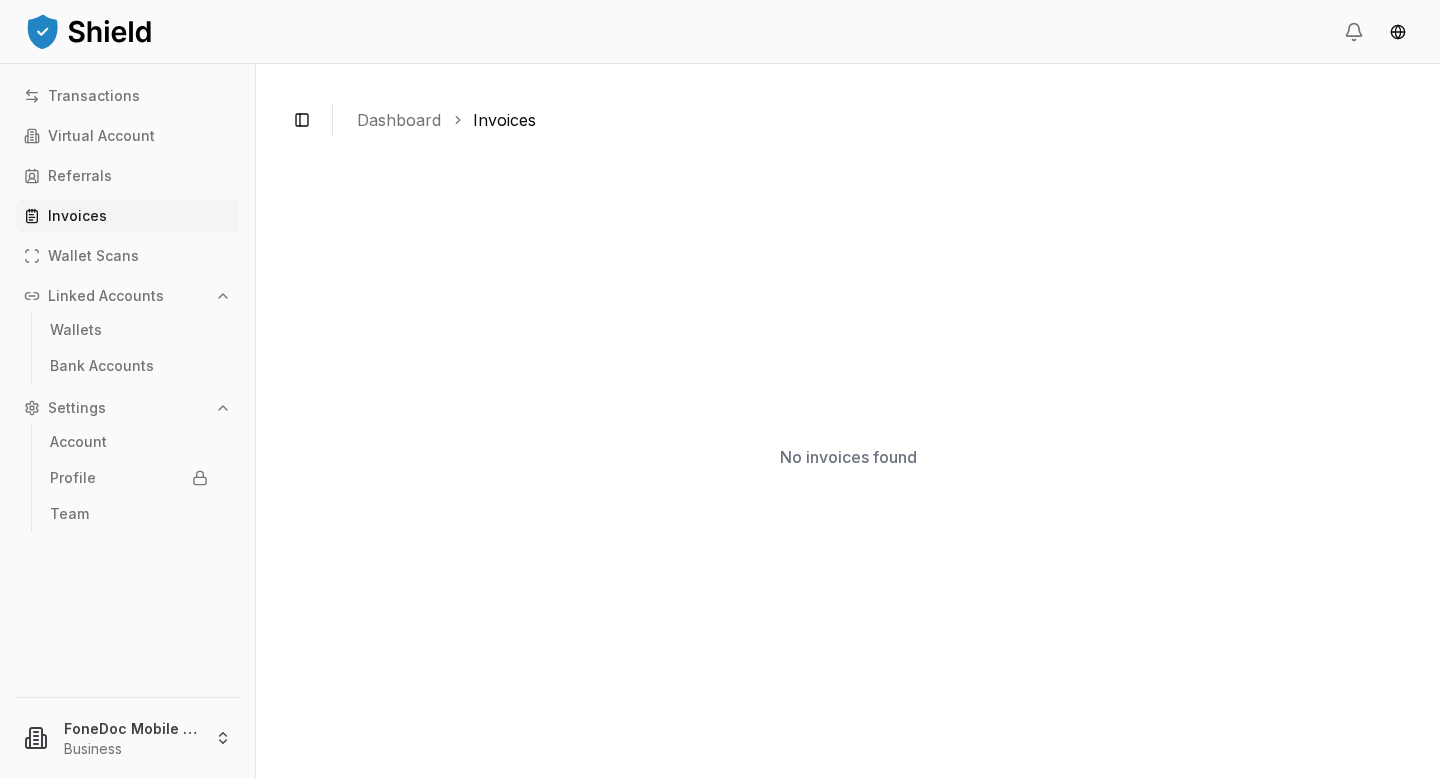 click on "Dashboard" at bounding box center (399, 120) 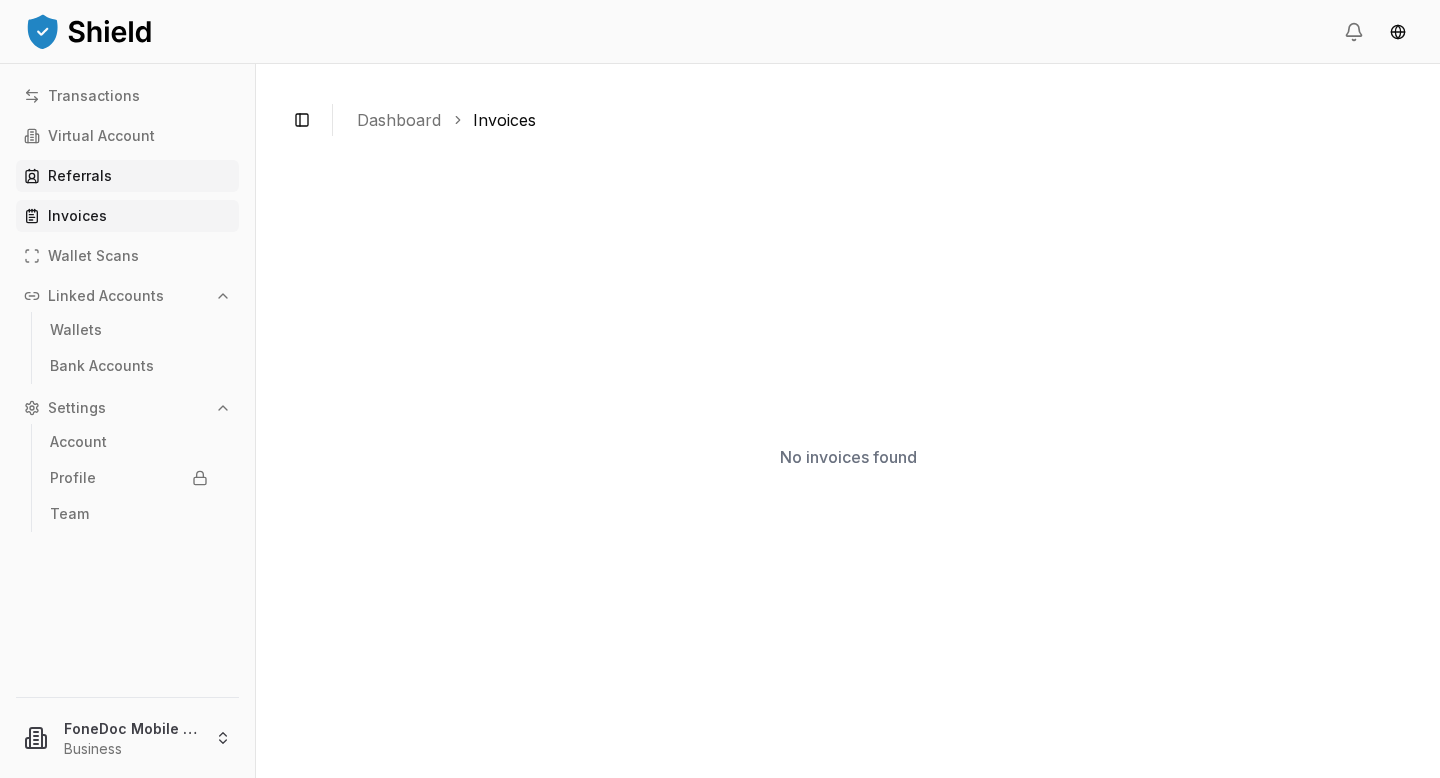 click on "Referrals" at bounding box center [127, 176] 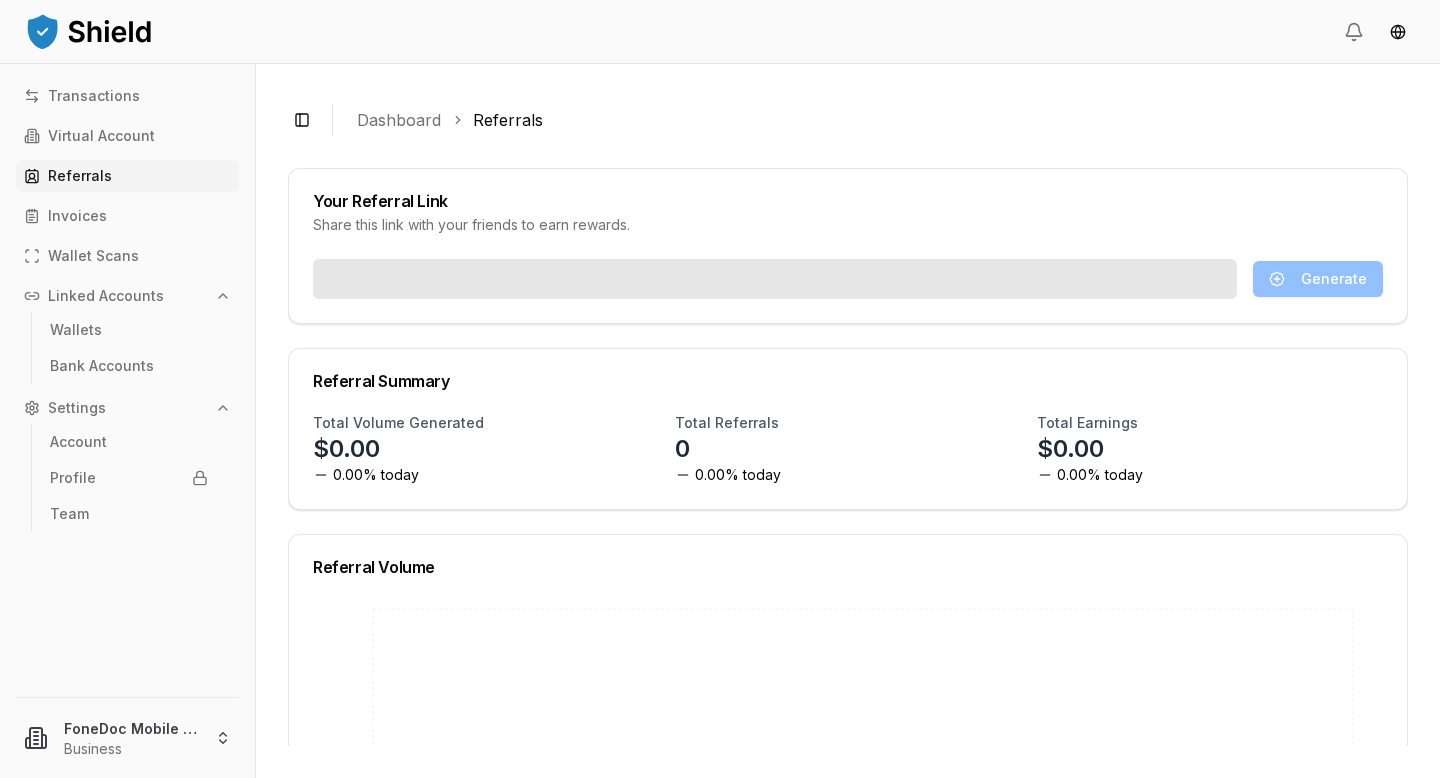 click on "Referrals" at bounding box center (127, 176) 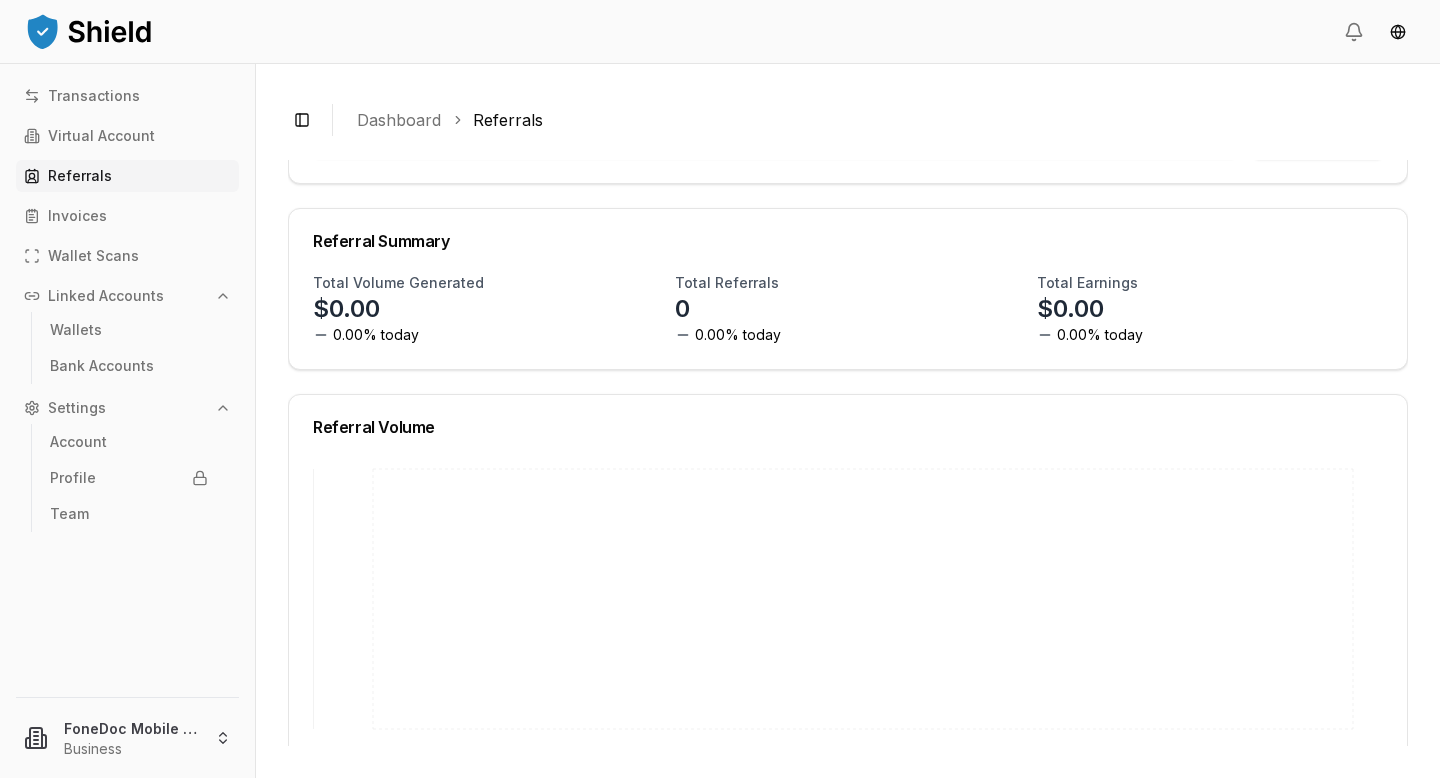 scroll, scrollTop: 0, scrollLeft: 0, axis: both 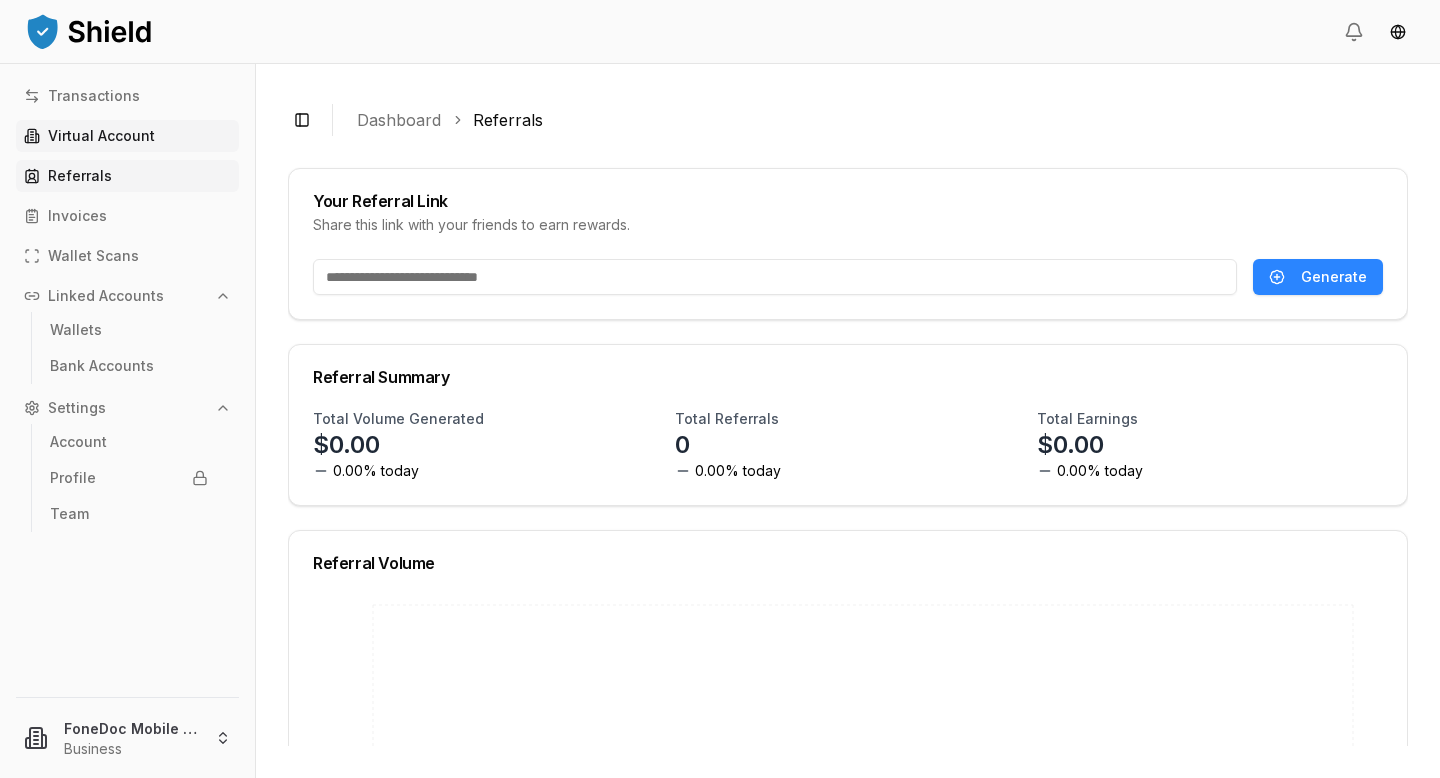 click on "Virtual Account" at bounding box center (101, 136) 